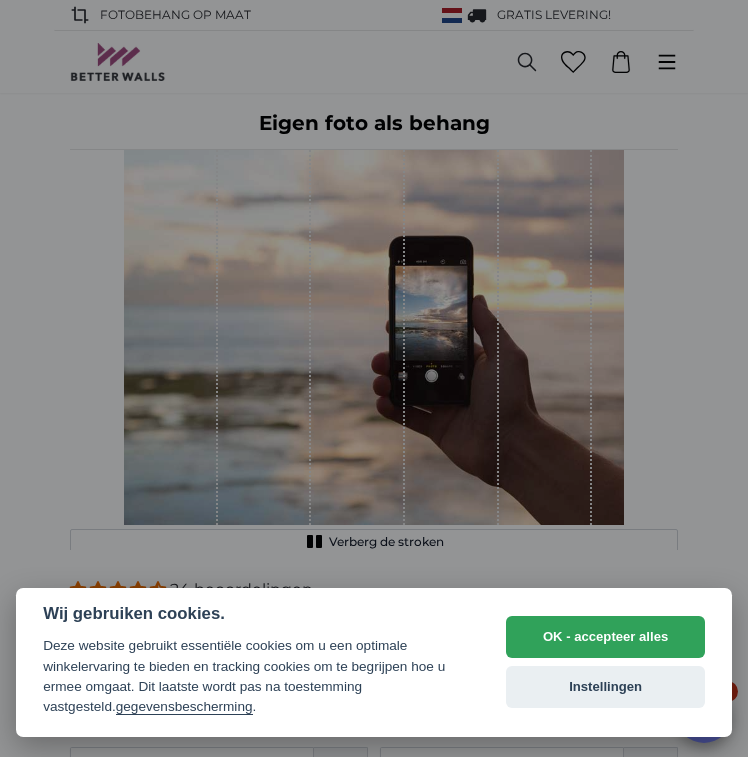 scroll, scrollTop: 0, scrollLeft: 0, axis: both 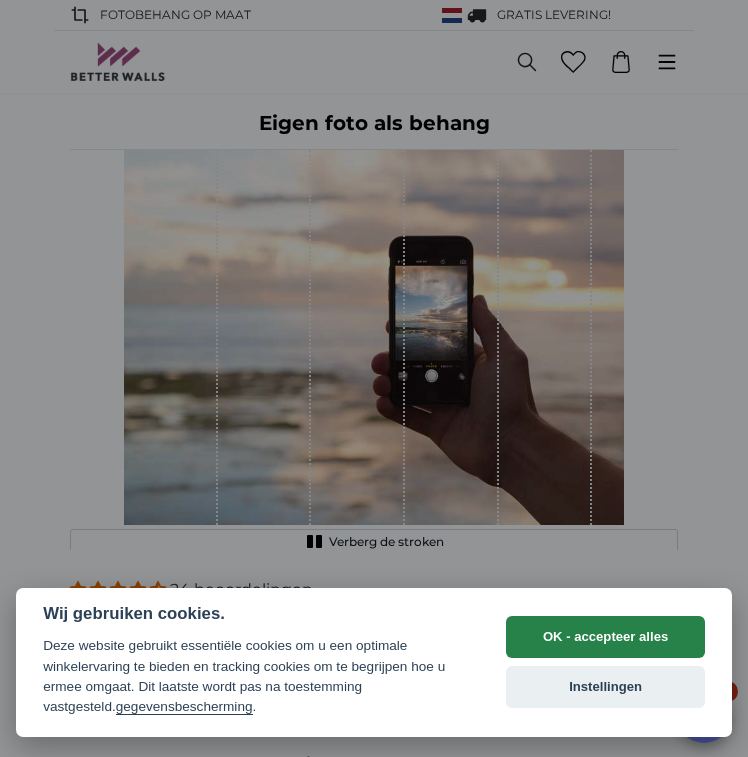 click on "OK - accepteer alles" at bounding box center [605, 637] 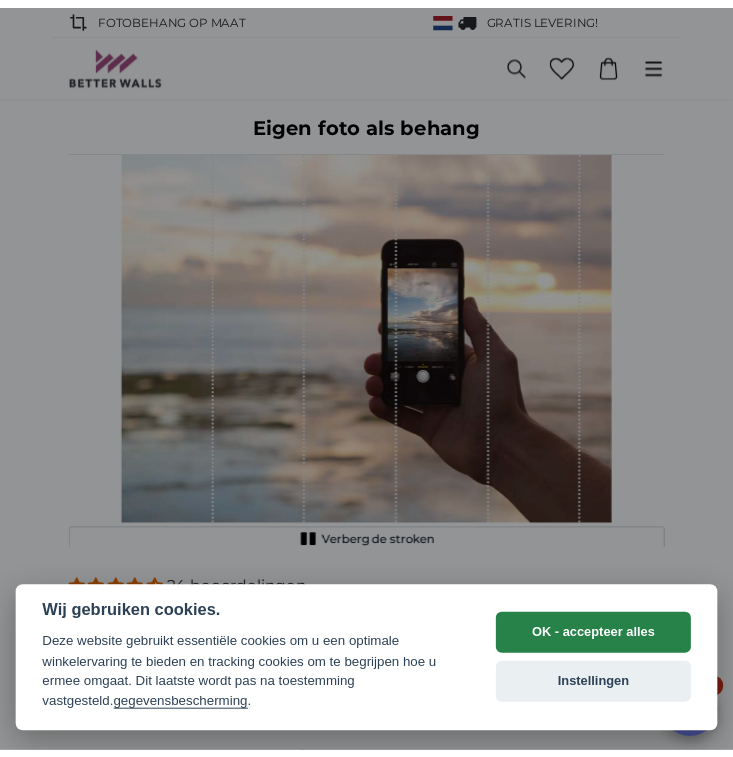 scroll, scrollTop: 455, scrollLeft: 0, axis: vertical 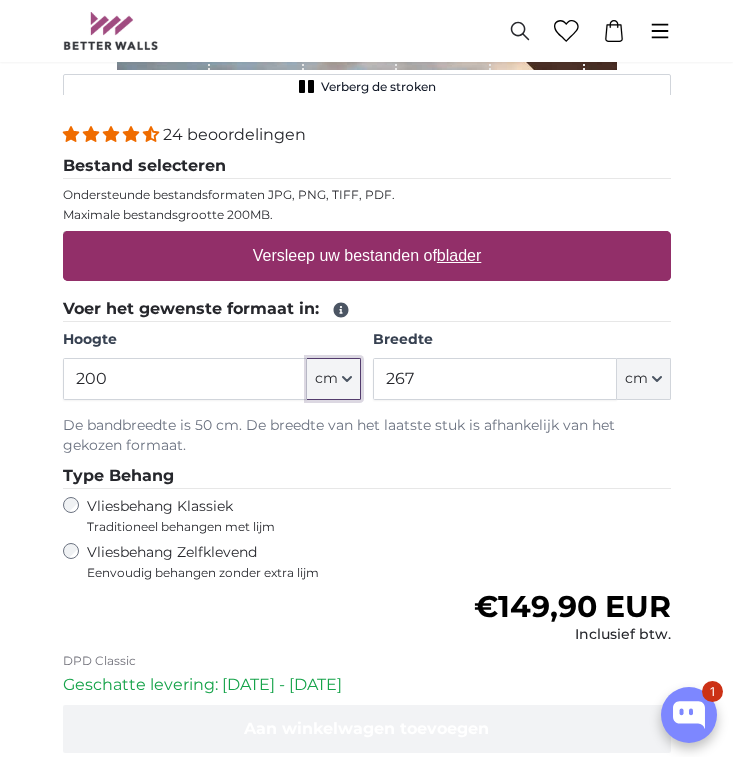click 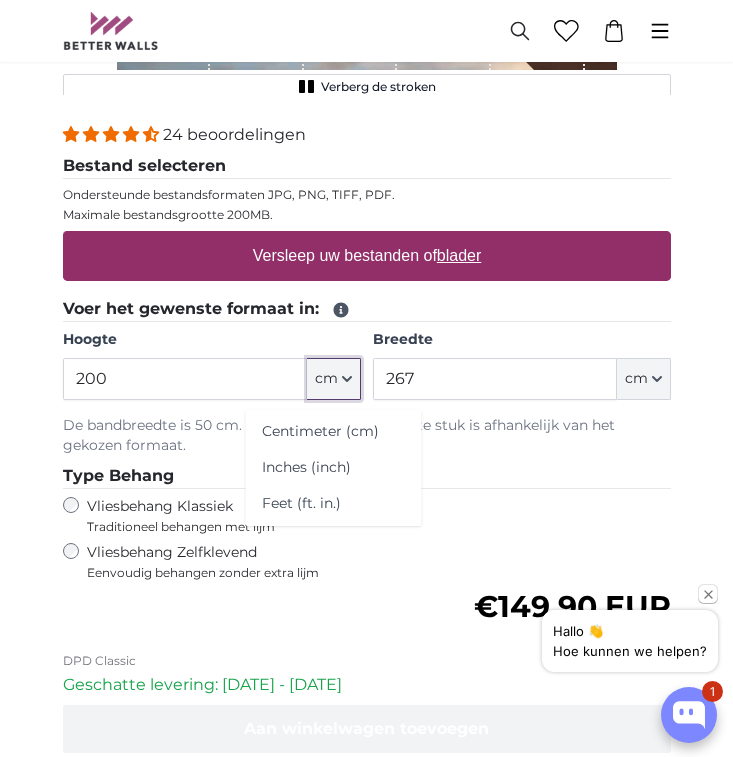 click 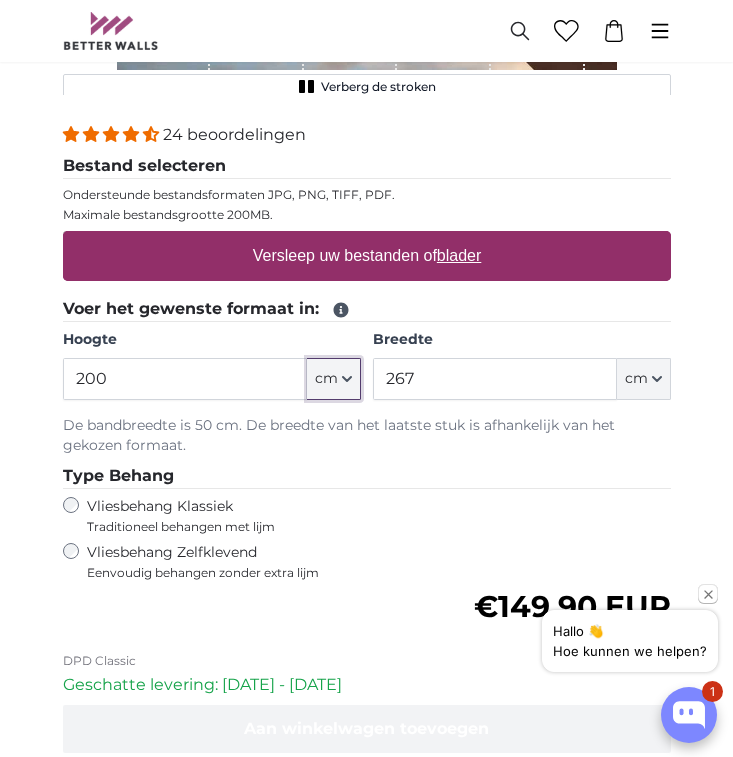 click 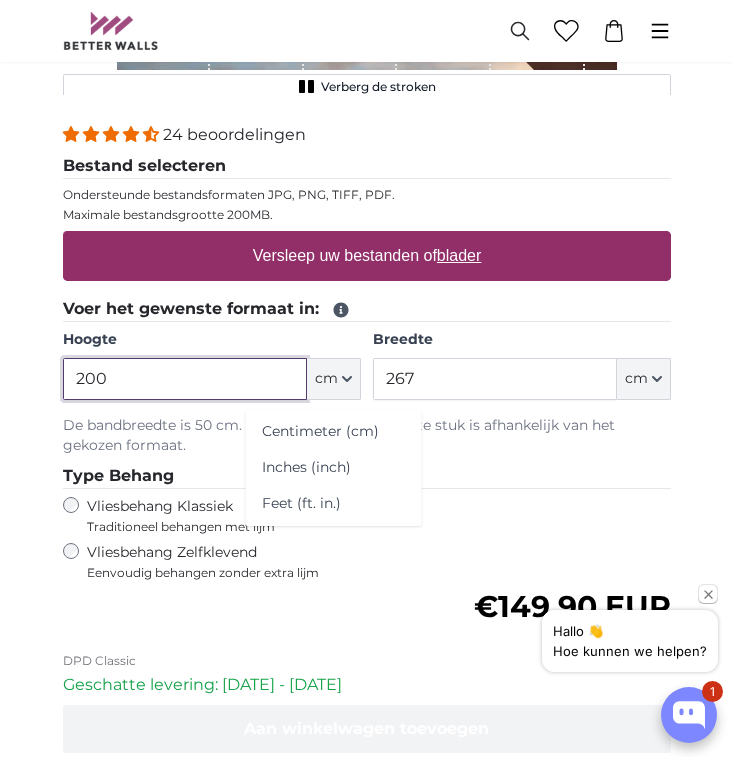click on "200" at bounding box center [185, 379] 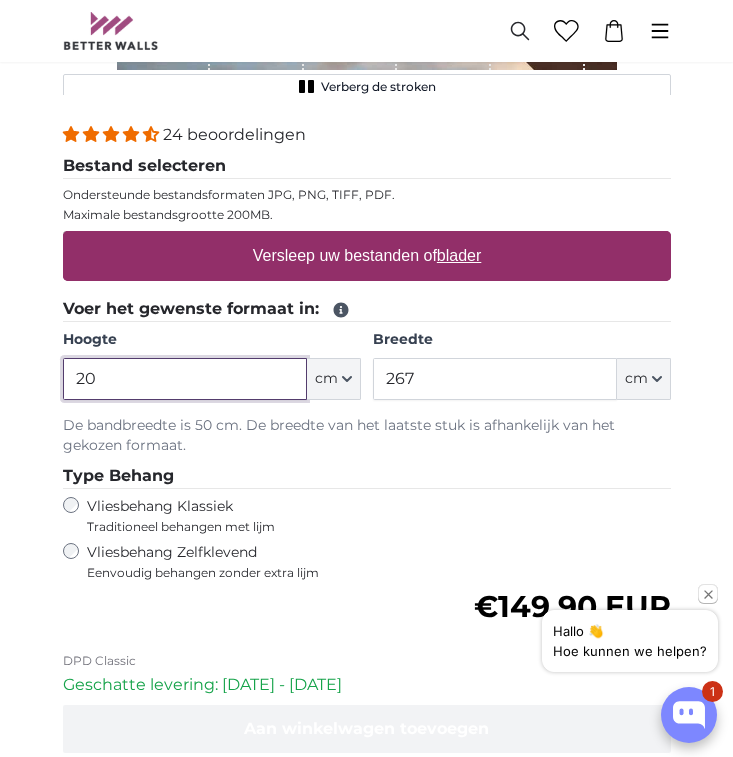 type on "2" 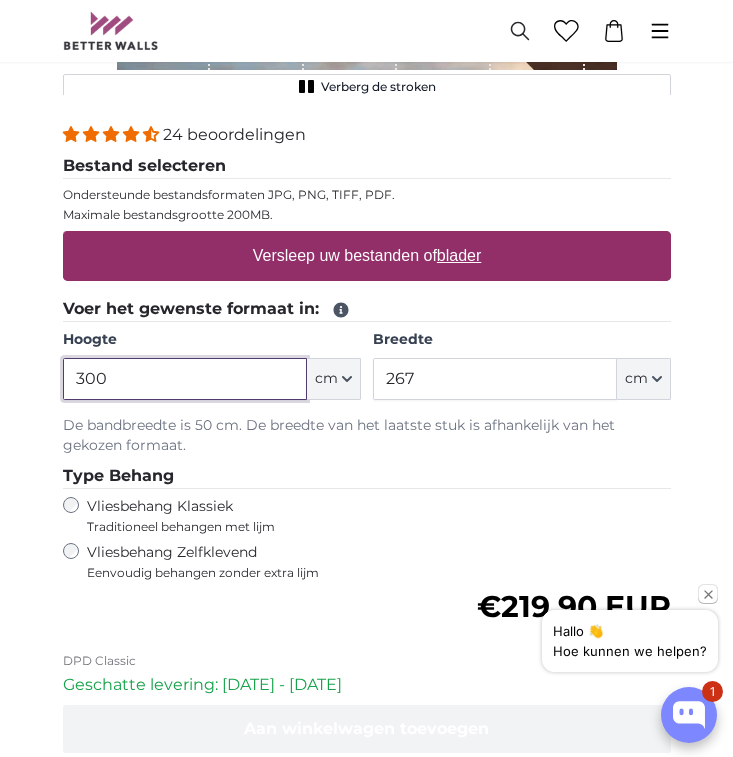type on "300" 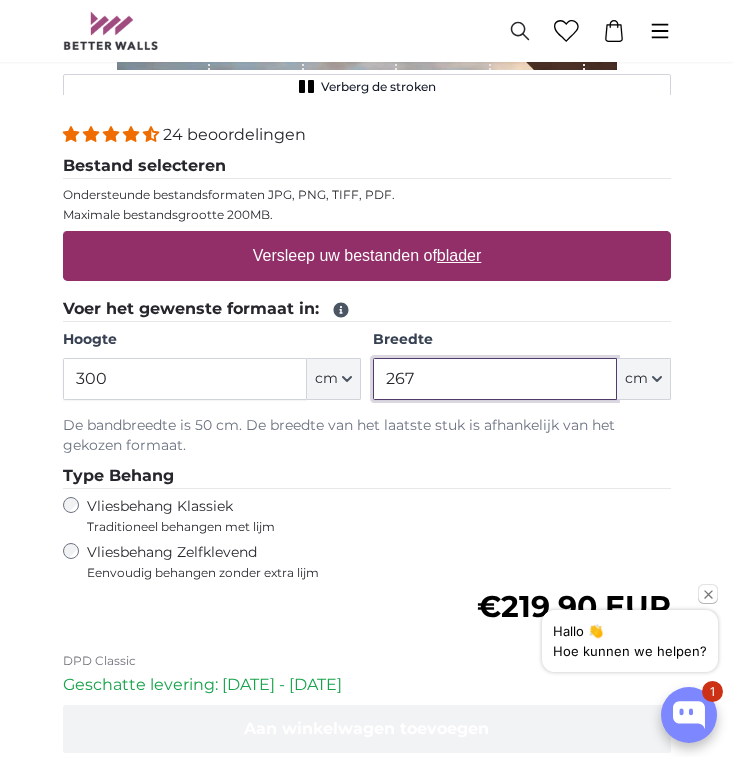 click on "267" at bounding box center (495, 379) 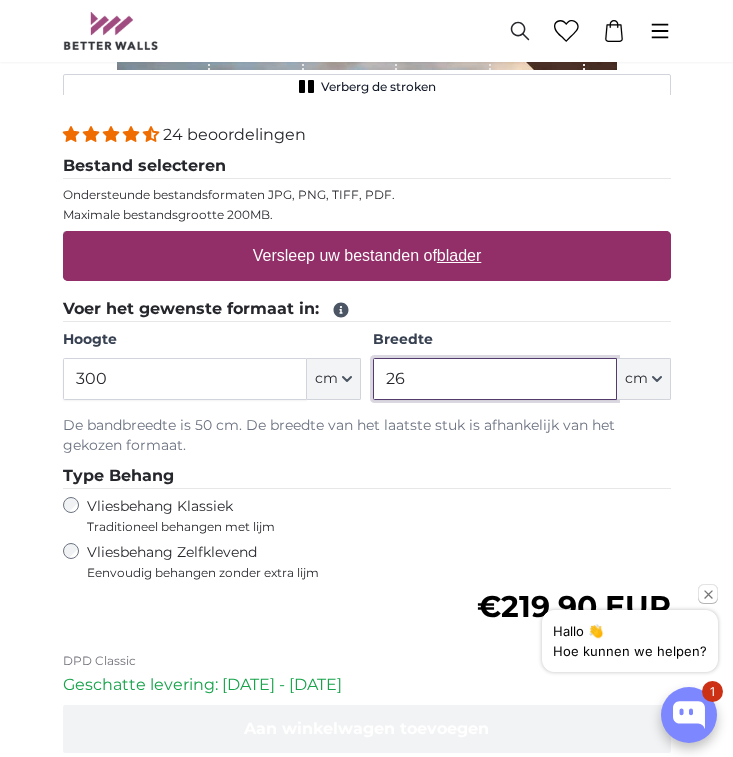 type on "2" 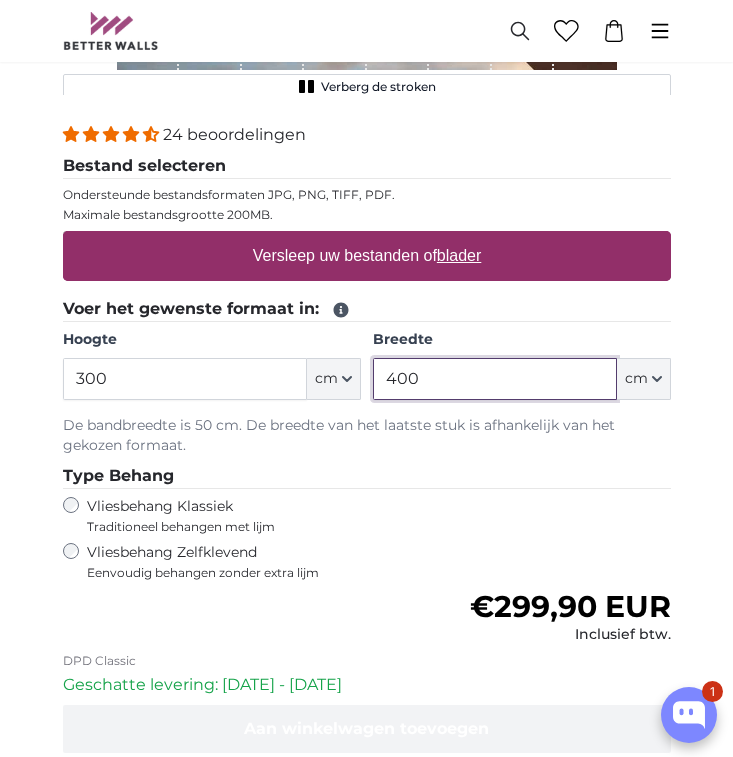 type on "400" 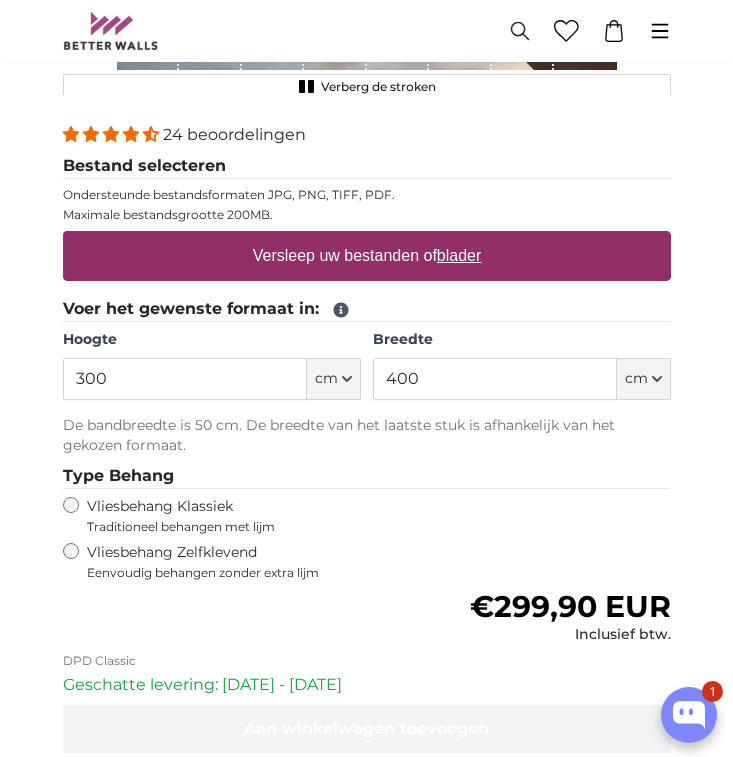 click on "Type Behang" at bounding box center [367, 476] 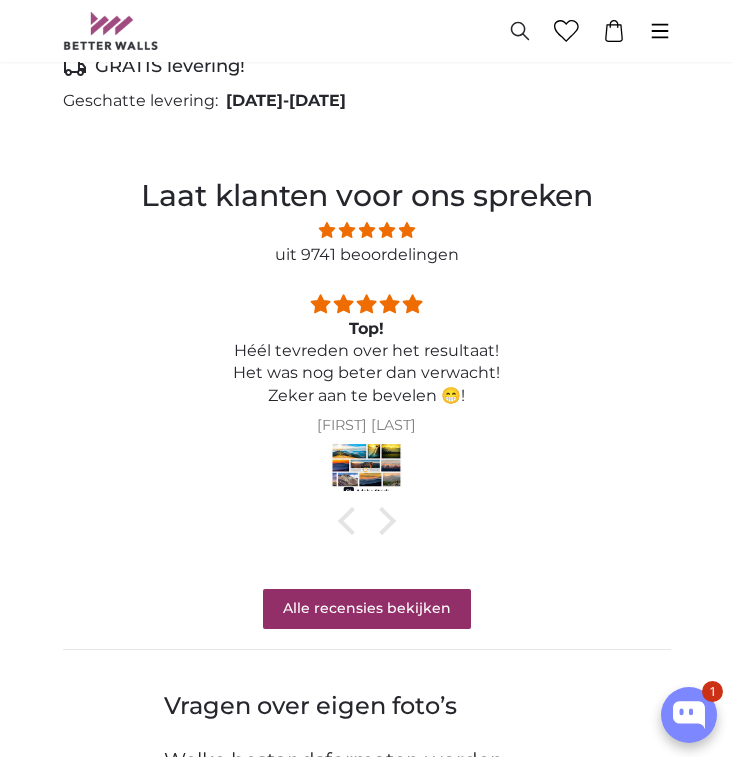 scroll, scrollTop: 1826, scrollLeft: 0, axis: vertical 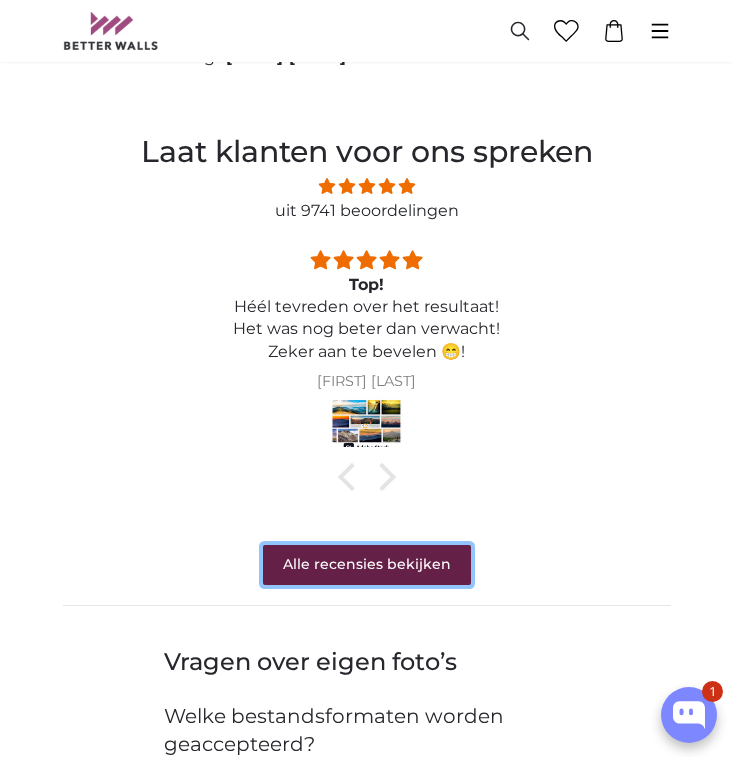 click on "Alle recensies bekijken" at bounding box center [367, 565] 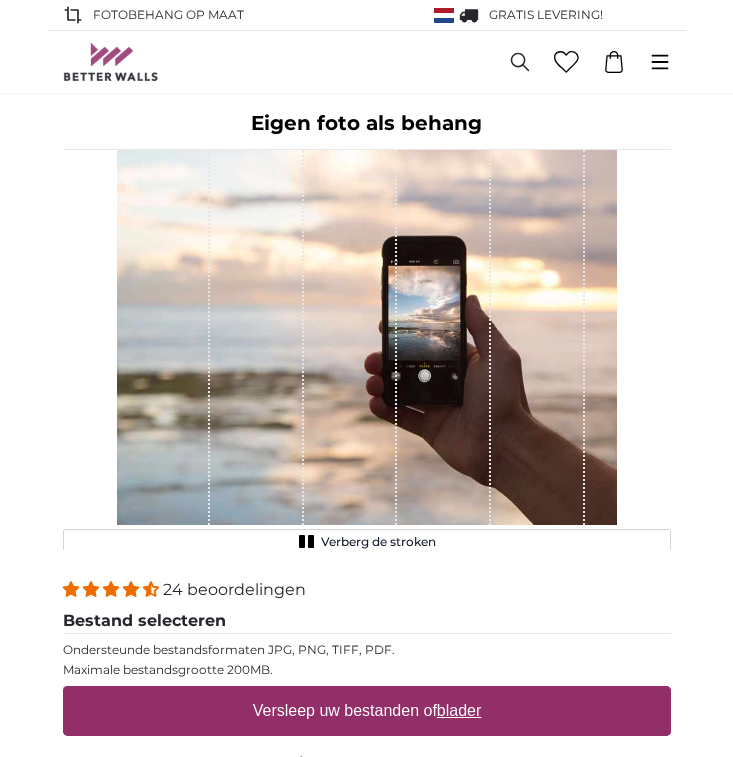 scroll, scrollTop: 0, scrollLeft: 0, axis: both 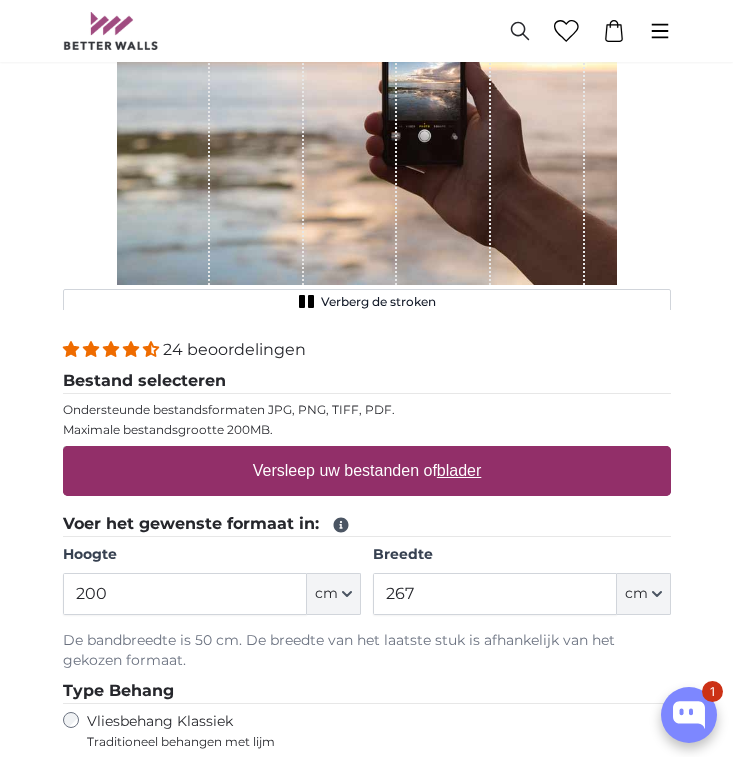 click on "blader" at bounding box center [458, 470] 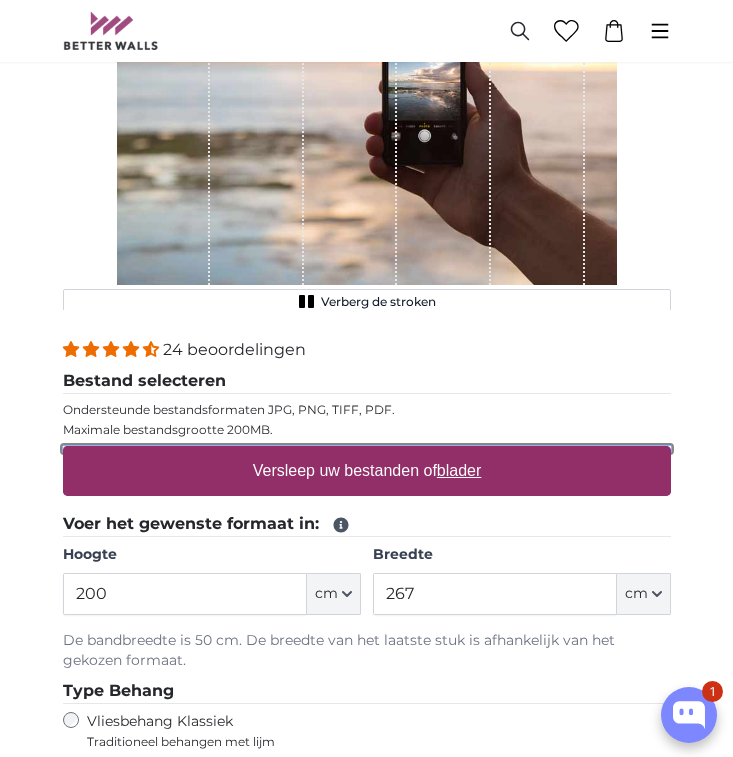 click on "Versleep uw bestanden of  blader" at bounding box center (367, 449) 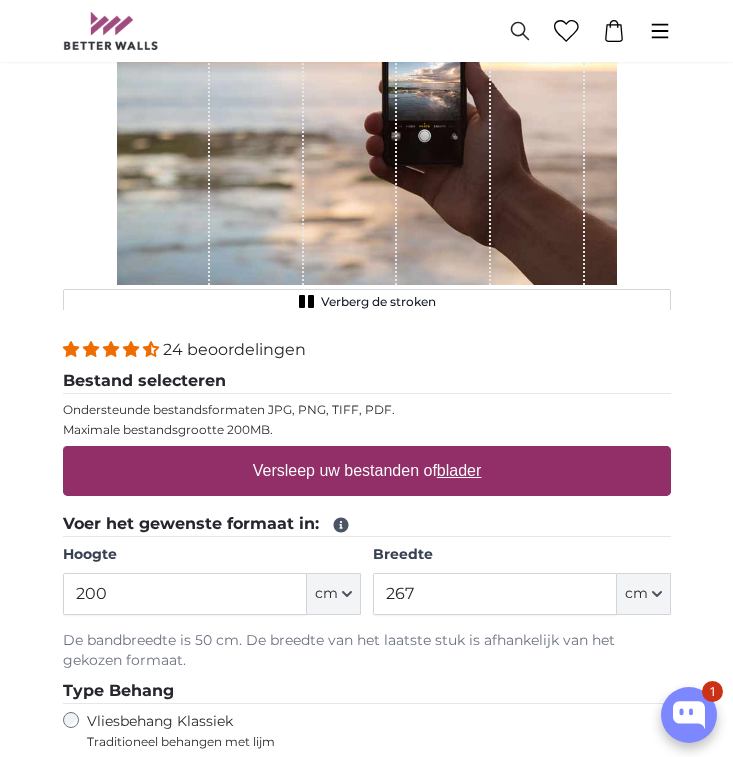click on "blader" at bounding box center [458, 470] 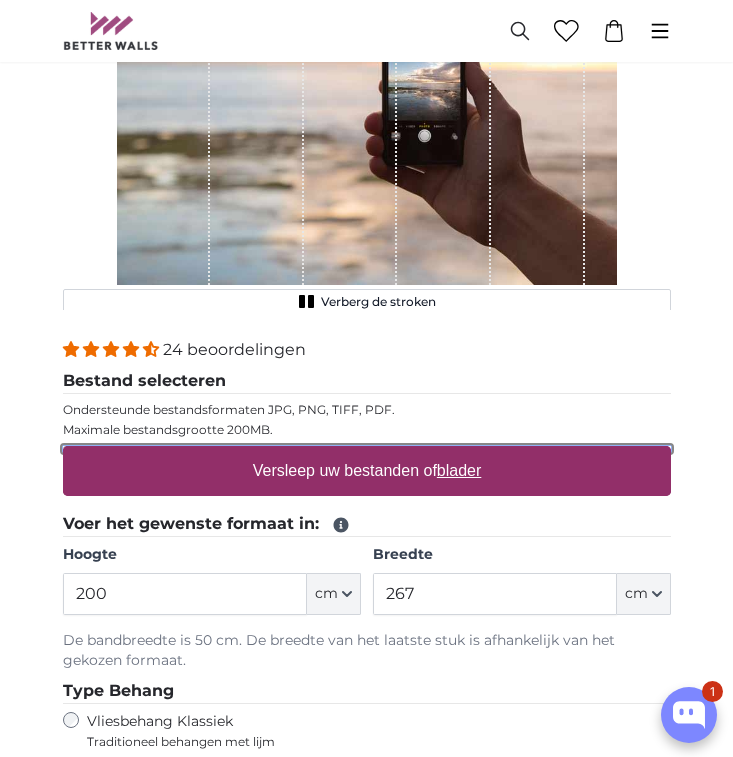 type on "**********" 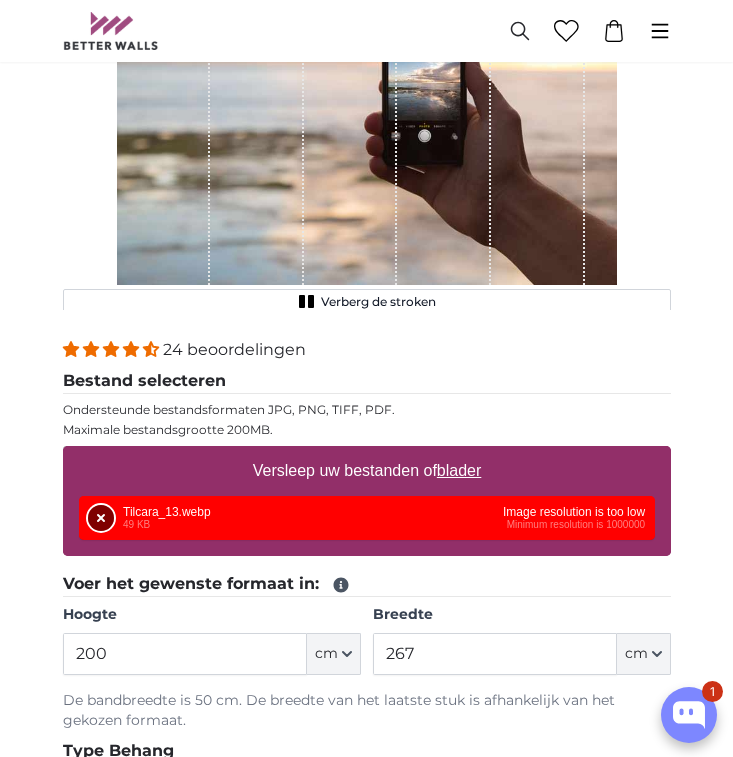 click on "Verwijderen" at bounding box center [101, 518] 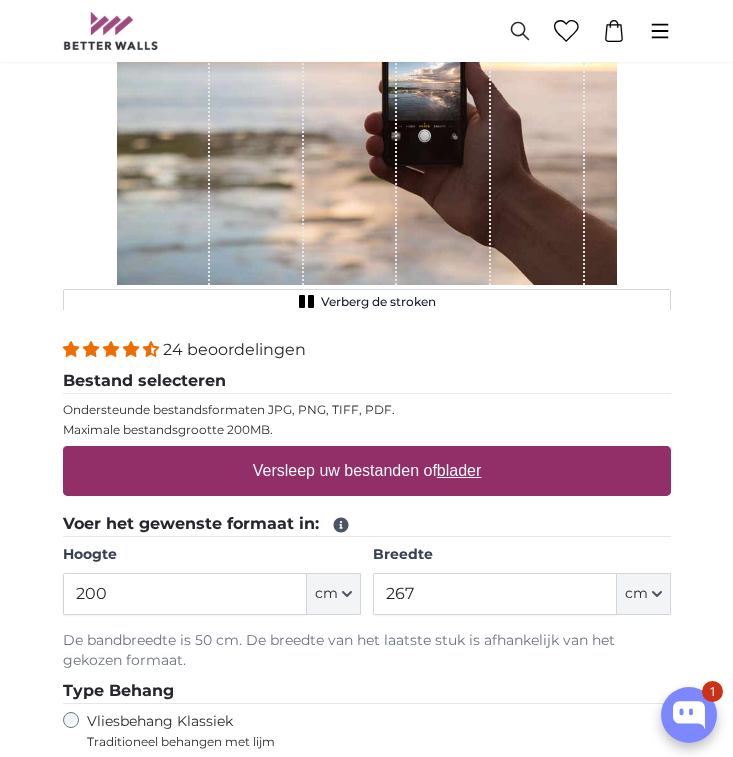 click on "blader" at bounding box center [458, 470] 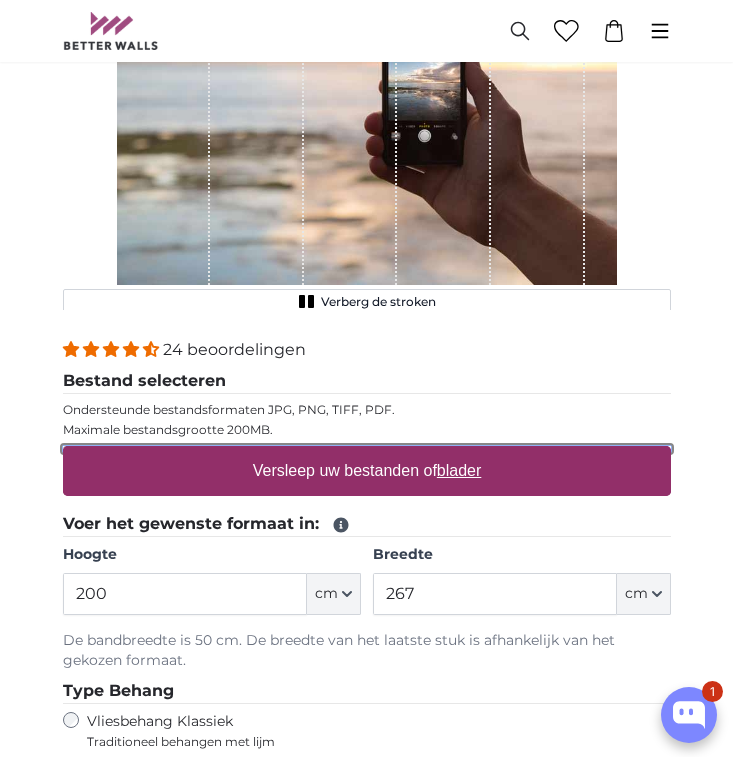 click on "Versleep uw bestanden of  blader" at bounding box center (367, 449) 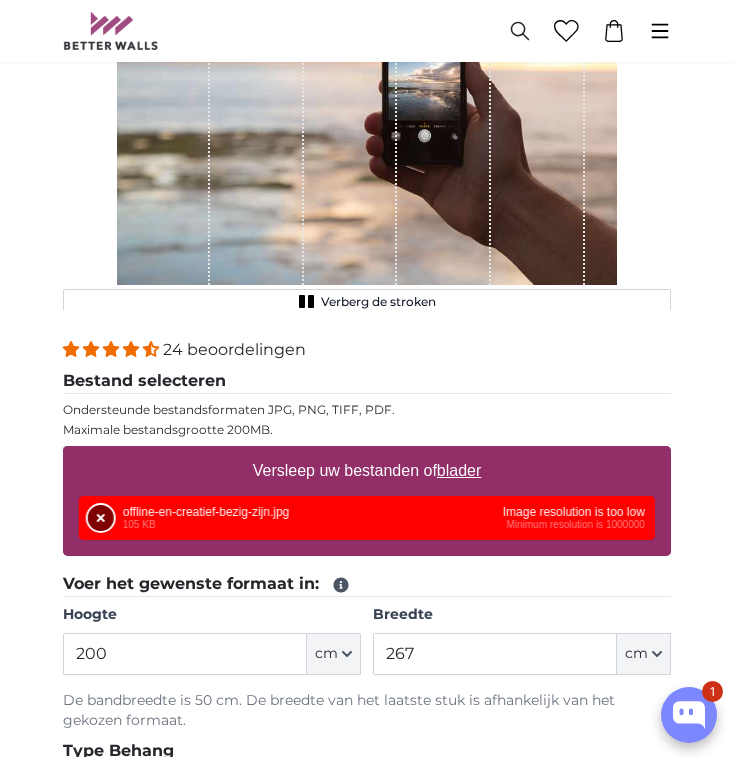 click on "Verwijderen" at bounding box center (101, 518) 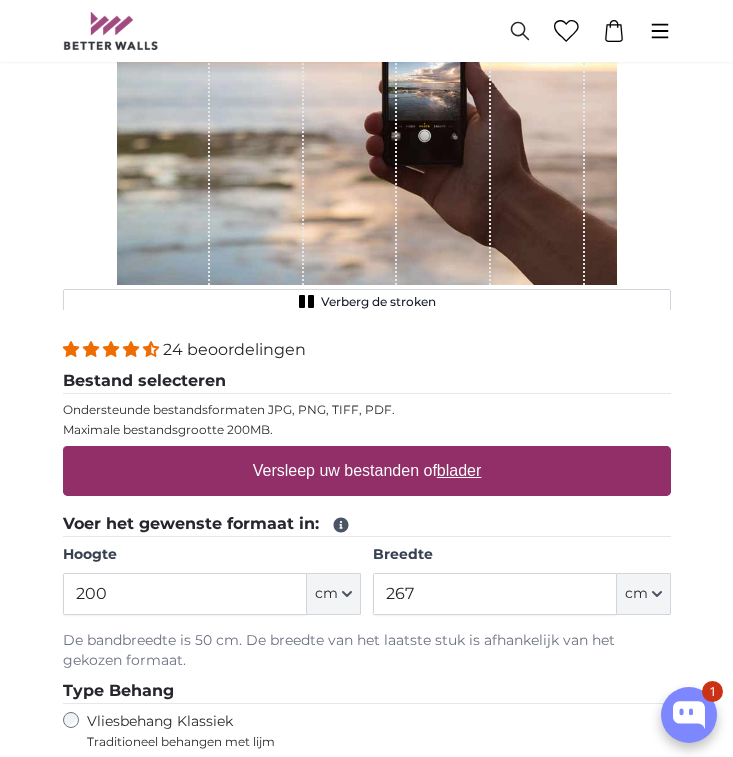 click on "blader" at bounding box center (458, 470) 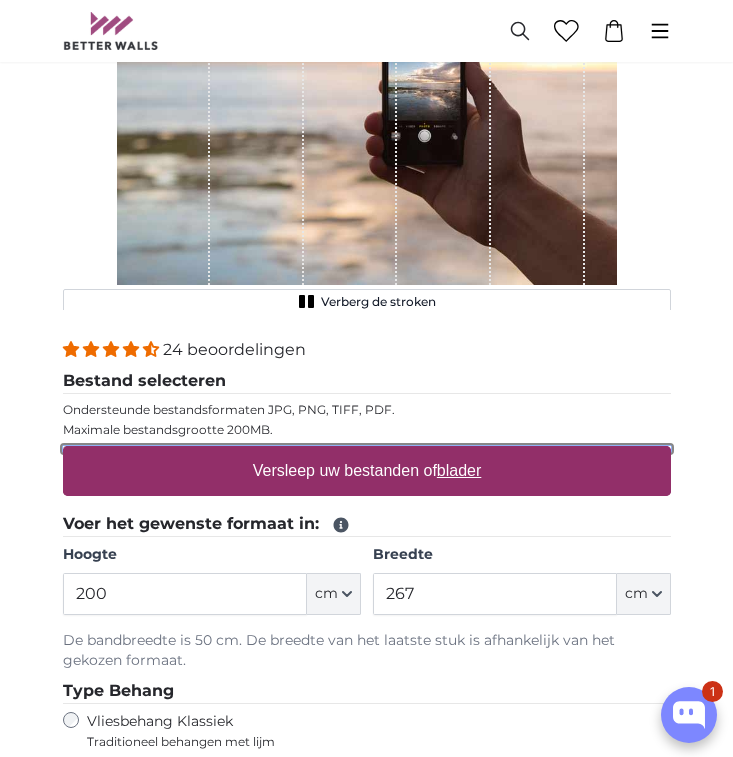 click on "Versleep uw bestanden of  blader" at bounding box center (367, 449) 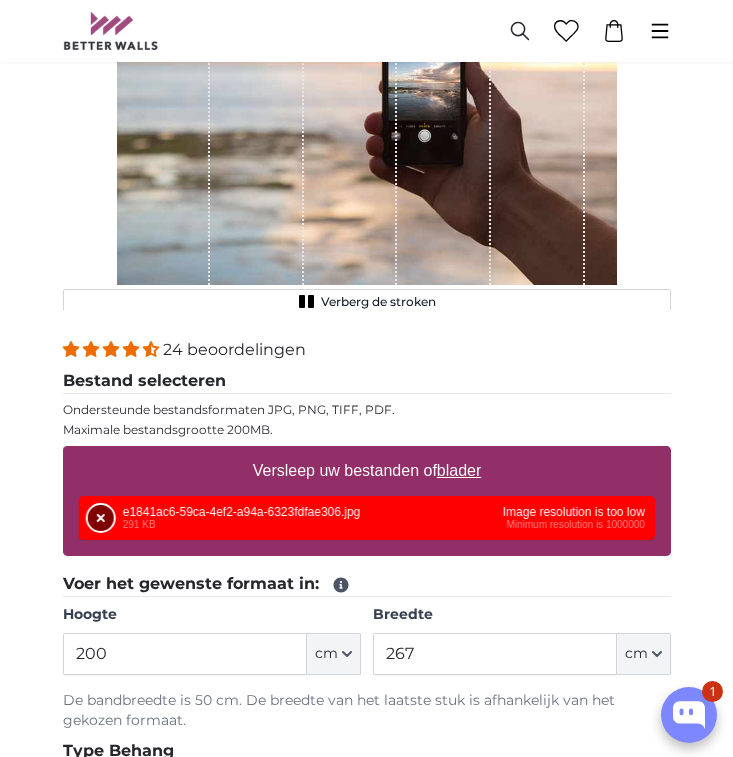 click on "Verwijderen" at bounding box center (101, 518) 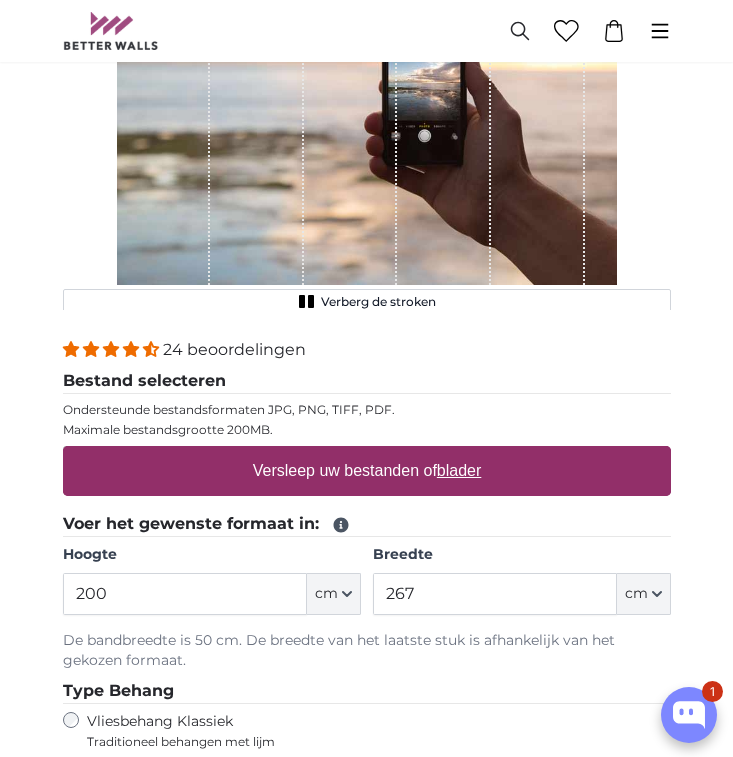 click on "blader" at bounding box center (458, 470) 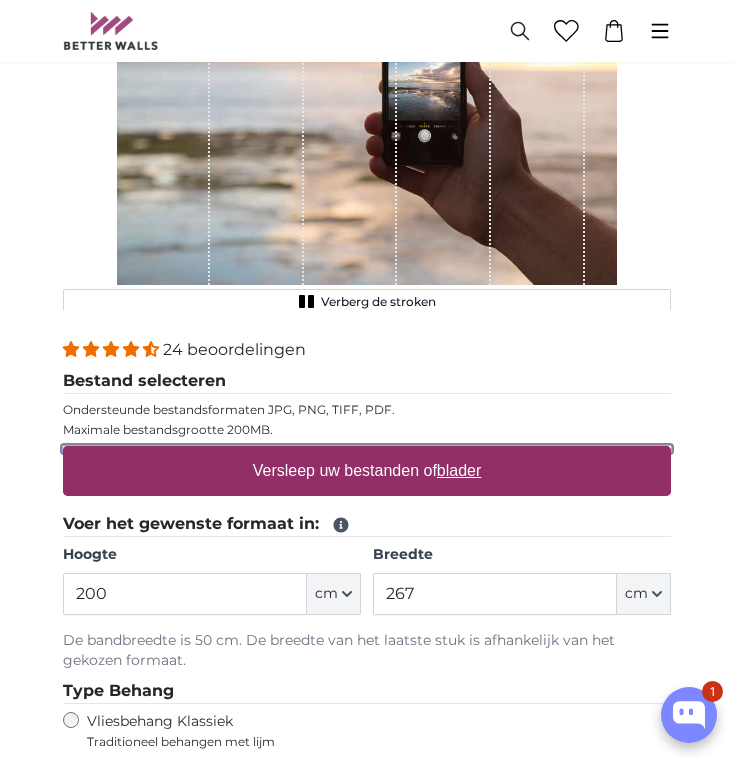 click on "Versleep uw bestanden of  blader" at bounding box center [367, 449] 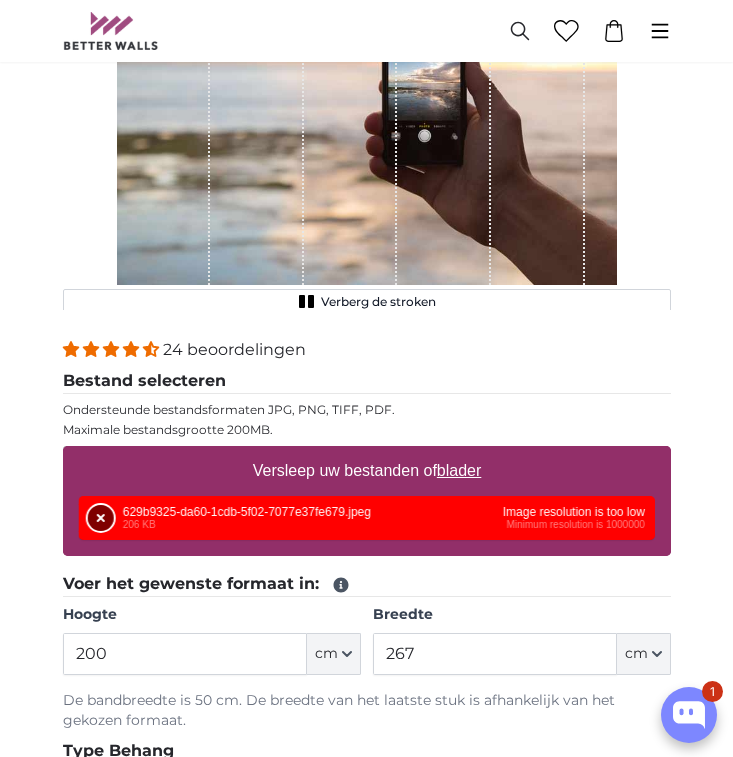 click on "Verwijderen" at bounding box center (101, 518) 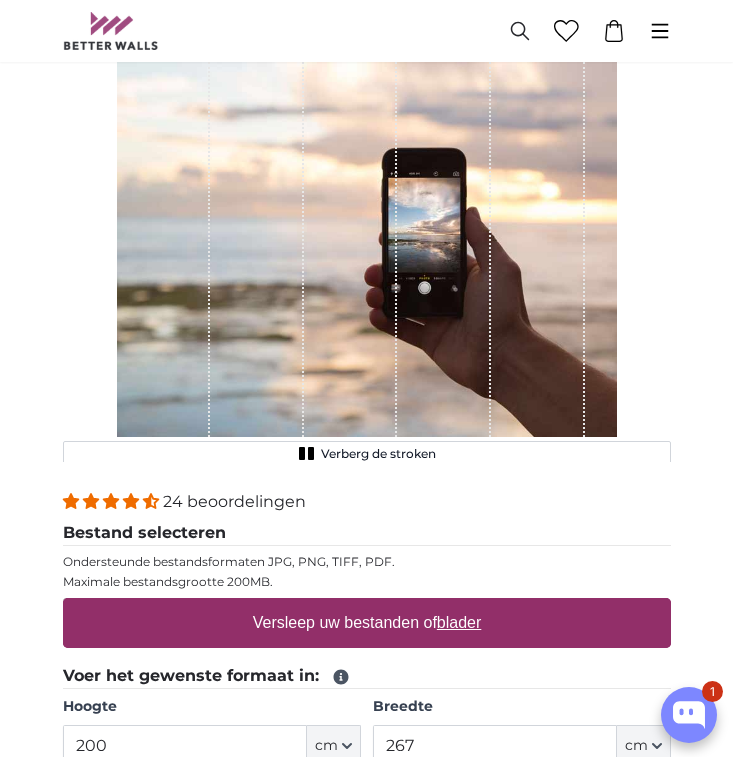scroll, scrollTop: 0, scrollLeft: 0, axis: both 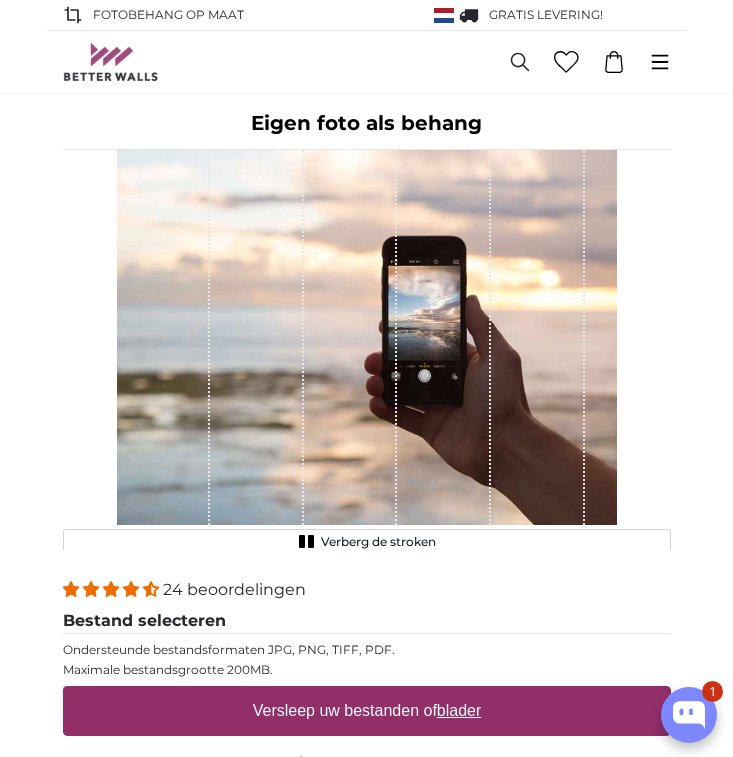 click at bounding box center [164, 337] 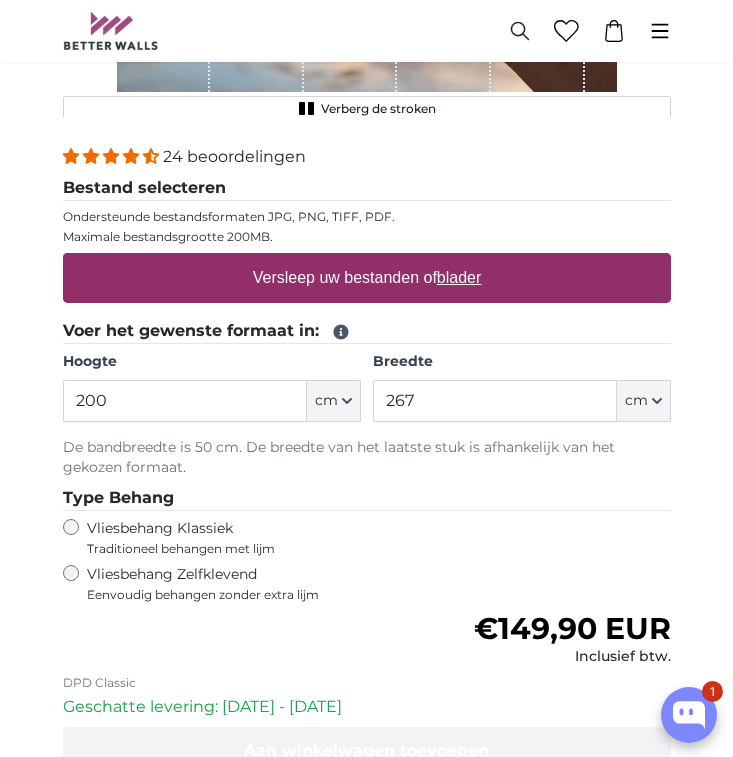 scroll, scrollTop: 430, scrollLeft: 0, axis: vertical 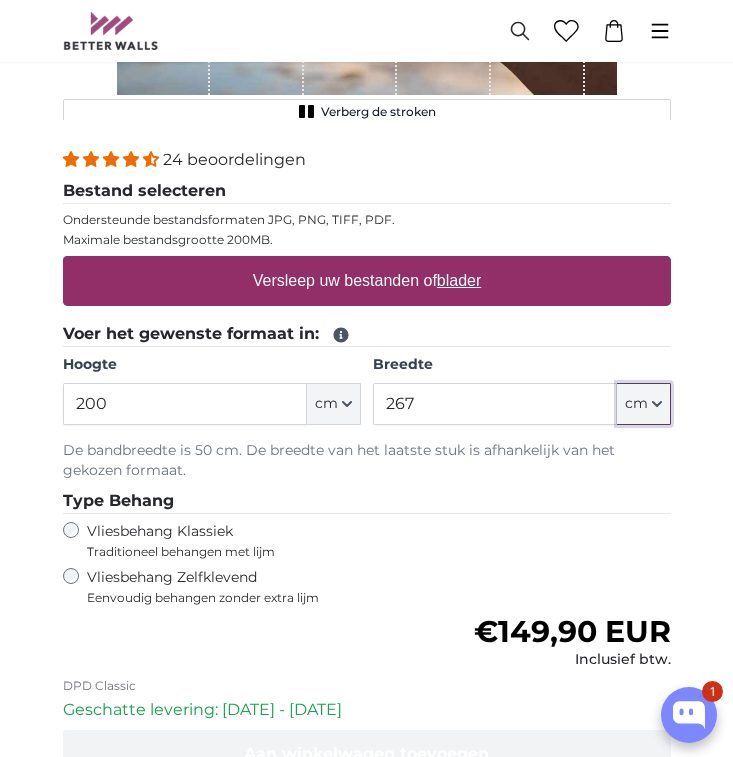 click 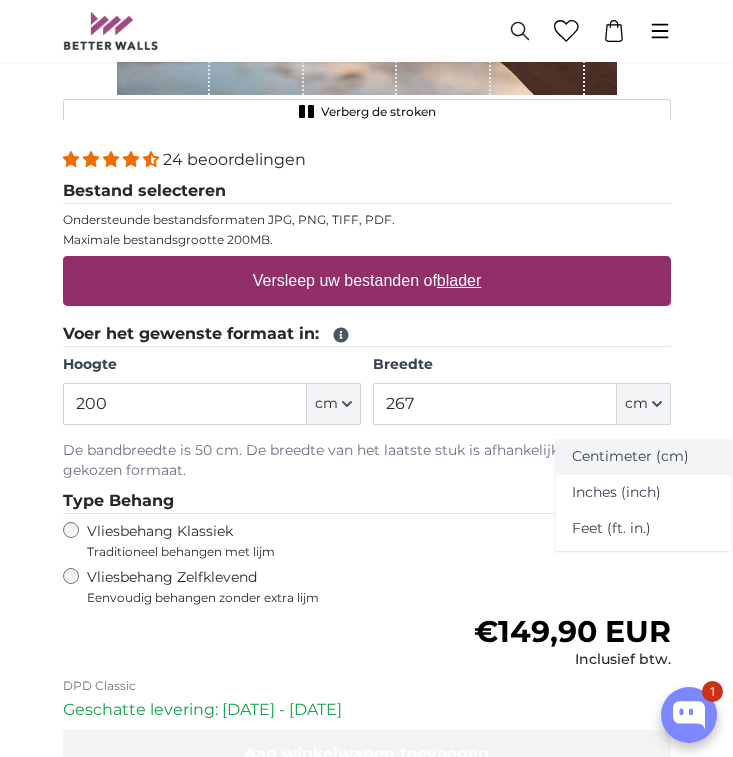 click on "Centimeter (cm)" 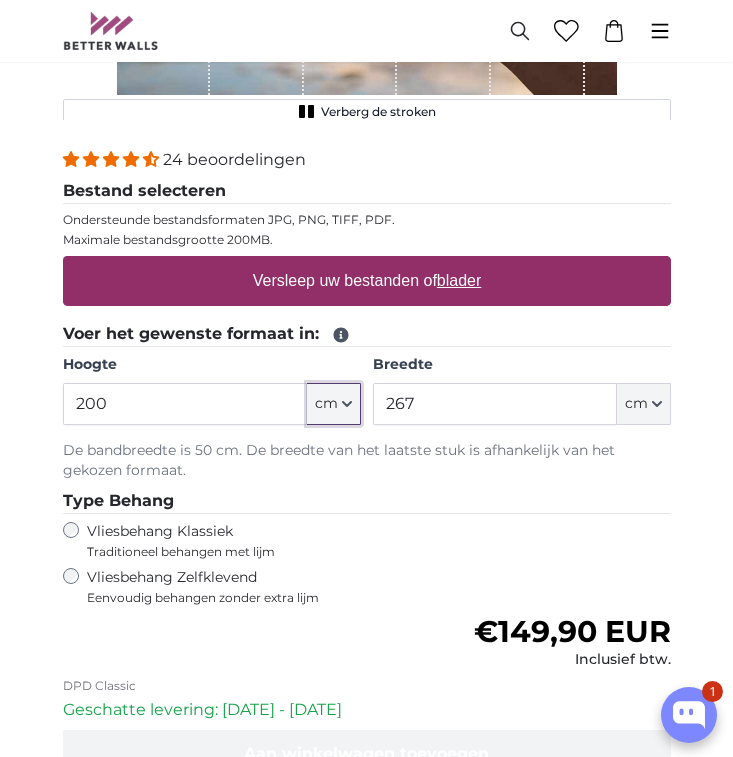 click 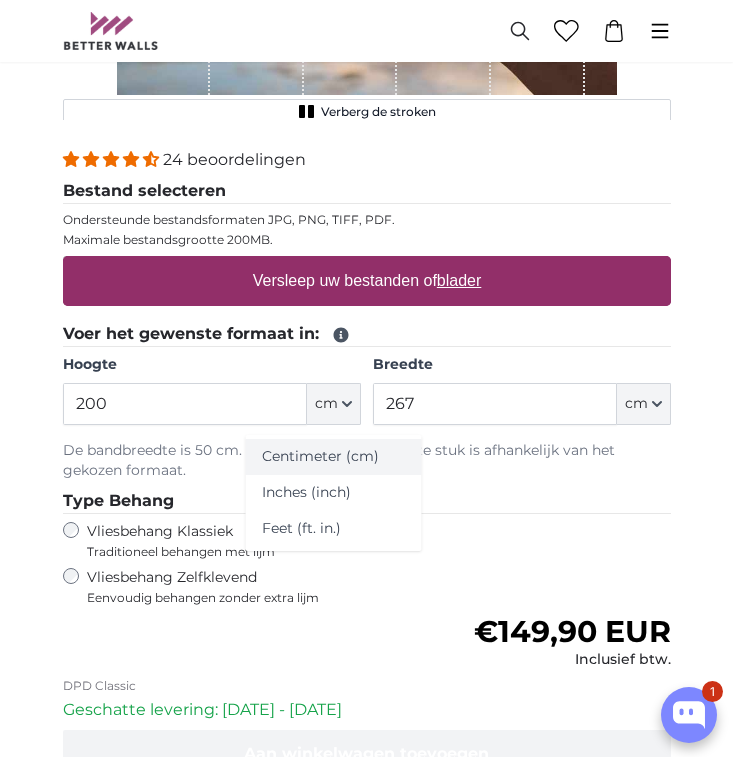 click on "Centimeter (cm)" 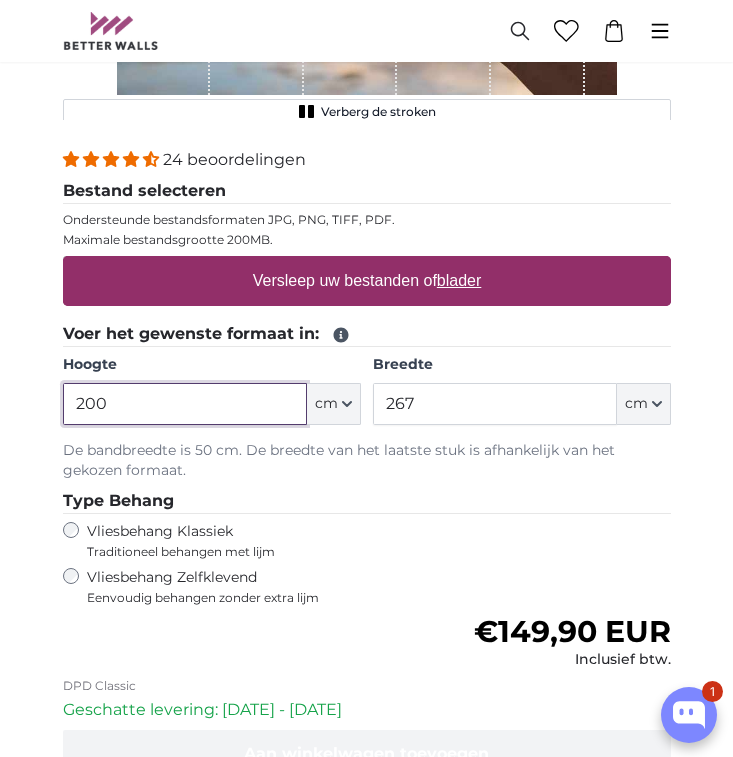 click on "200" at bounding box center [185, 404] 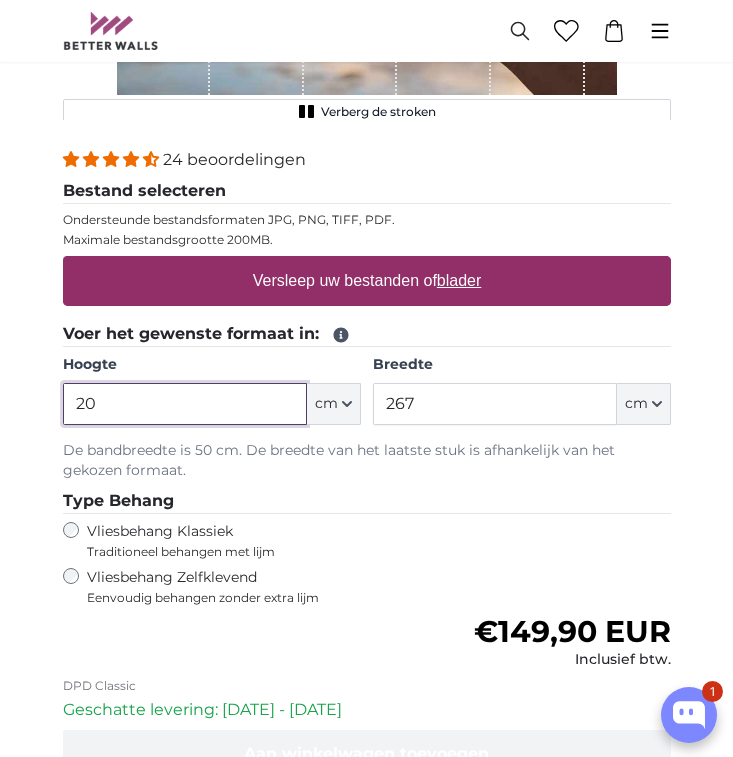 type on "2" 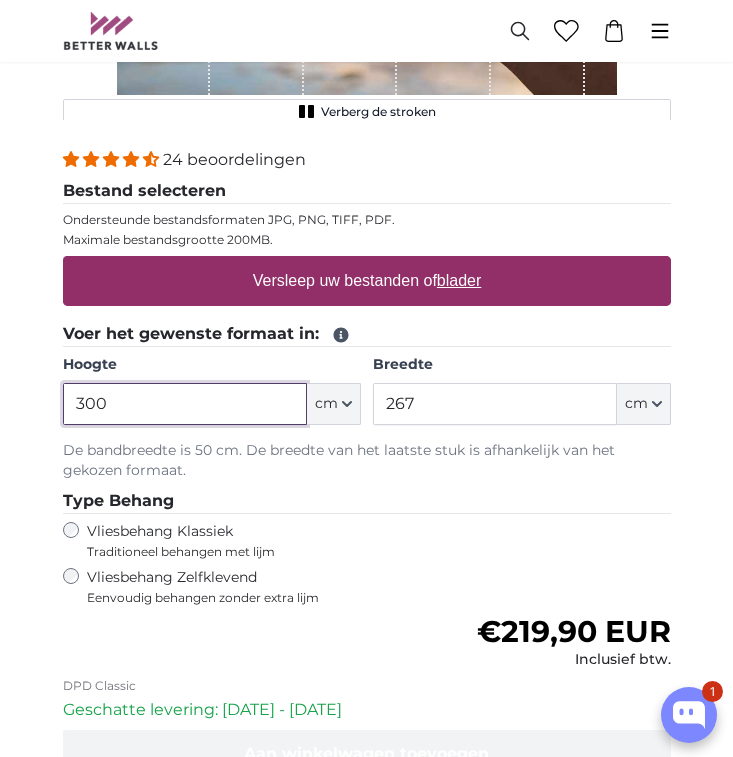 type on "300" 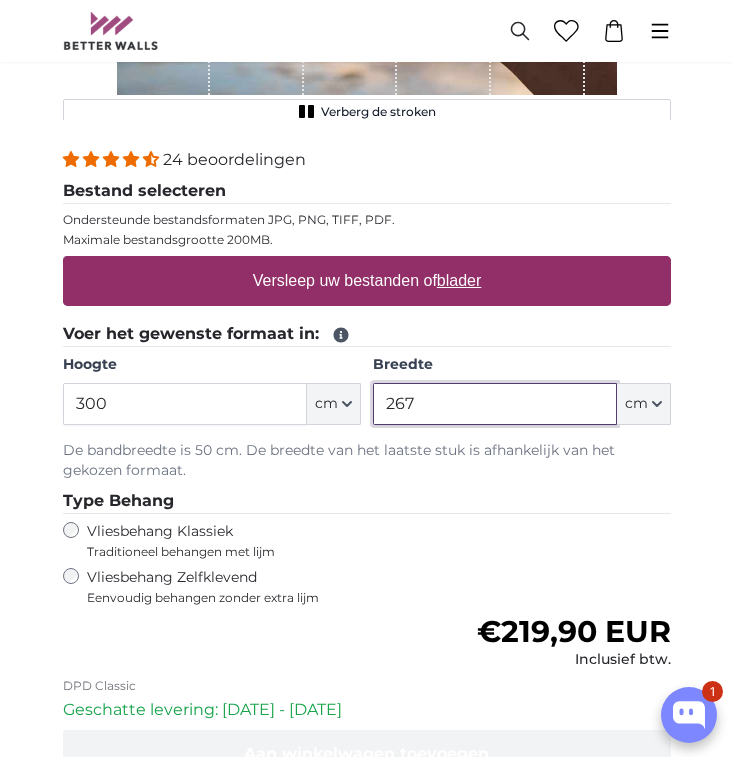 click on "267" at bounding box center [495, 404] 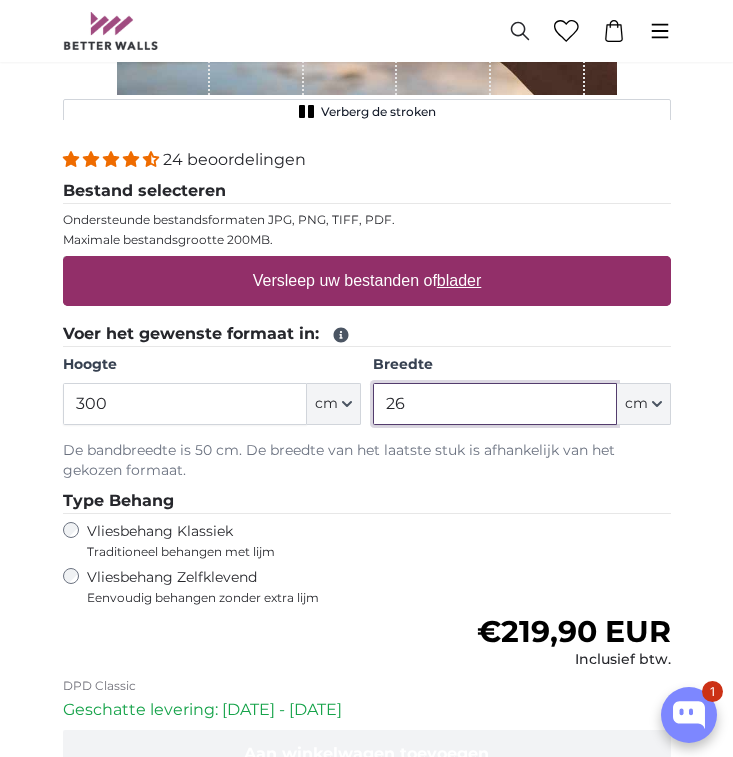 type on "2" 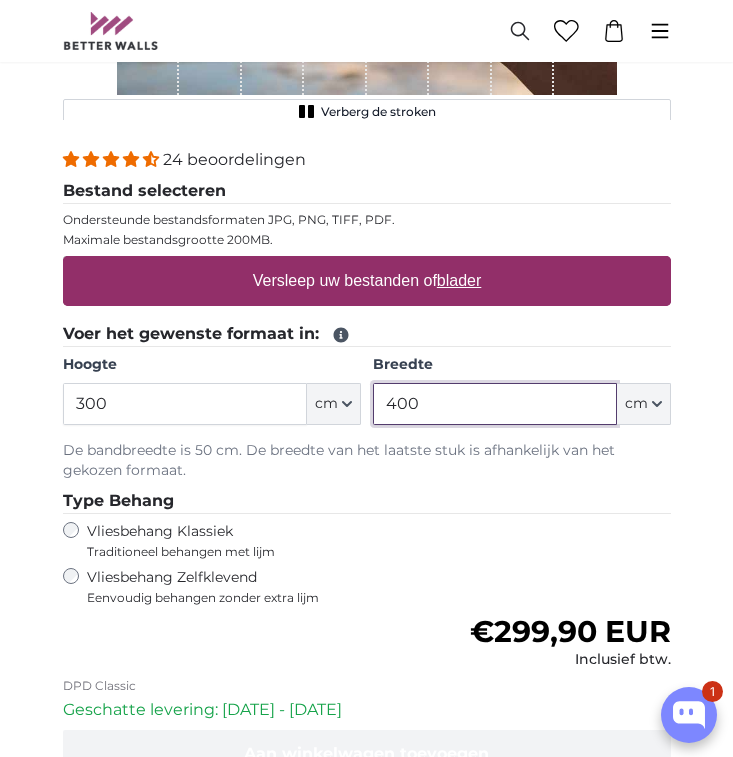 type on "400" 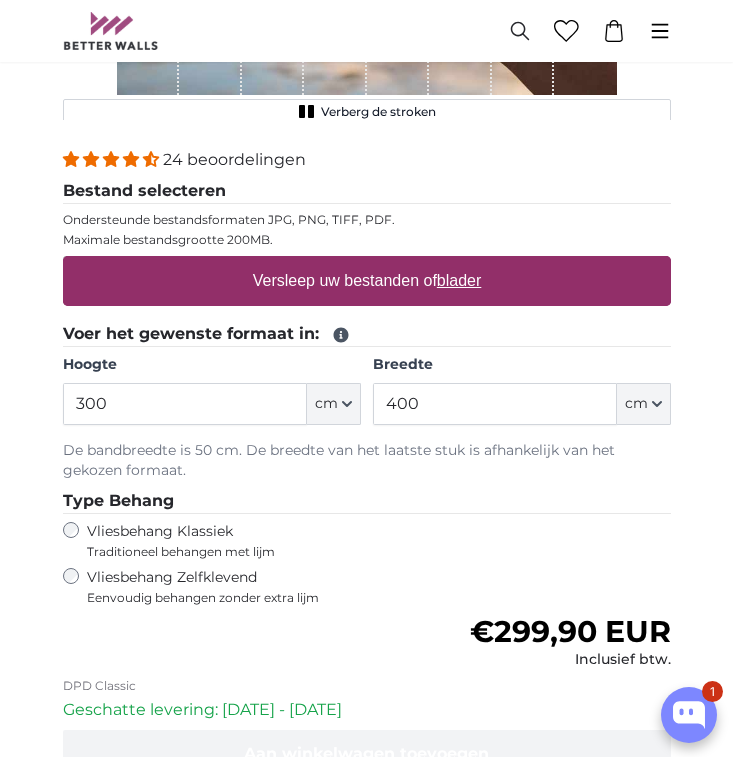 click on "Voer het gewenste formaat in:
Hoogte
300
ft
cm
Centimeter (cm)
Inches (inch)
Feet (ft. in.)
400 ft" at bounding box center (367, 377) 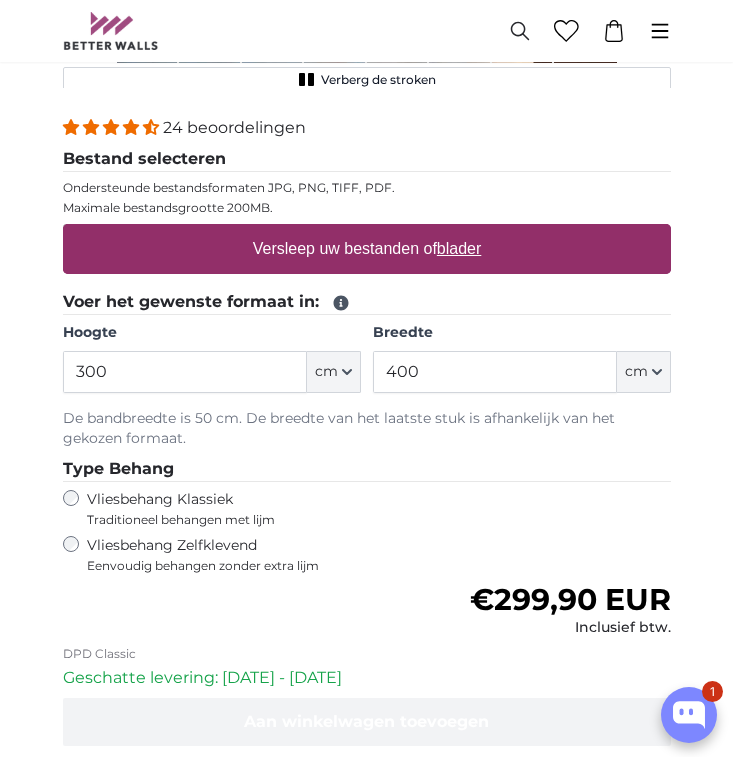 scroll, scrollTop: 473, scrollLeft: 0, axis: vertical 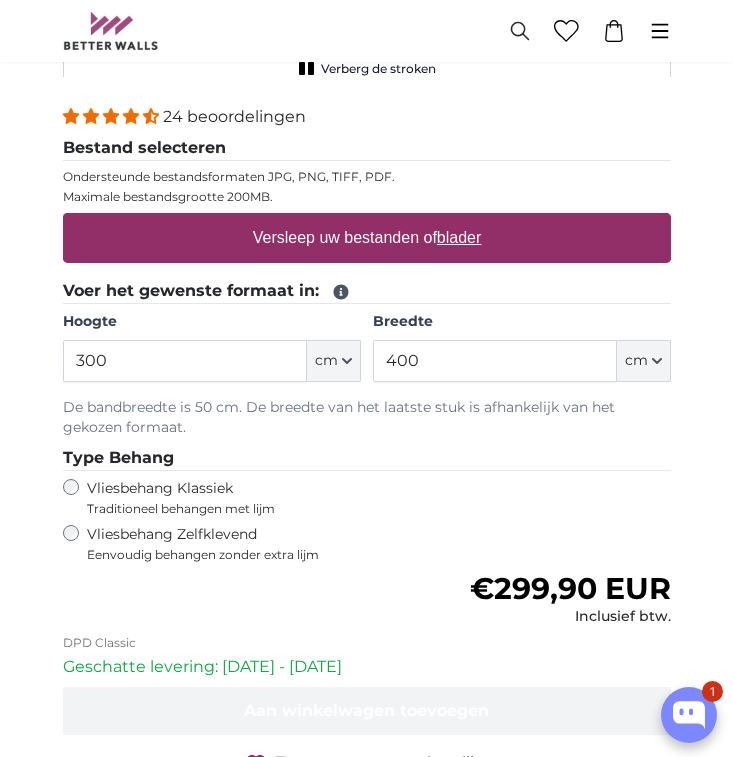 click on "blader" at bounding box center [458, 237] 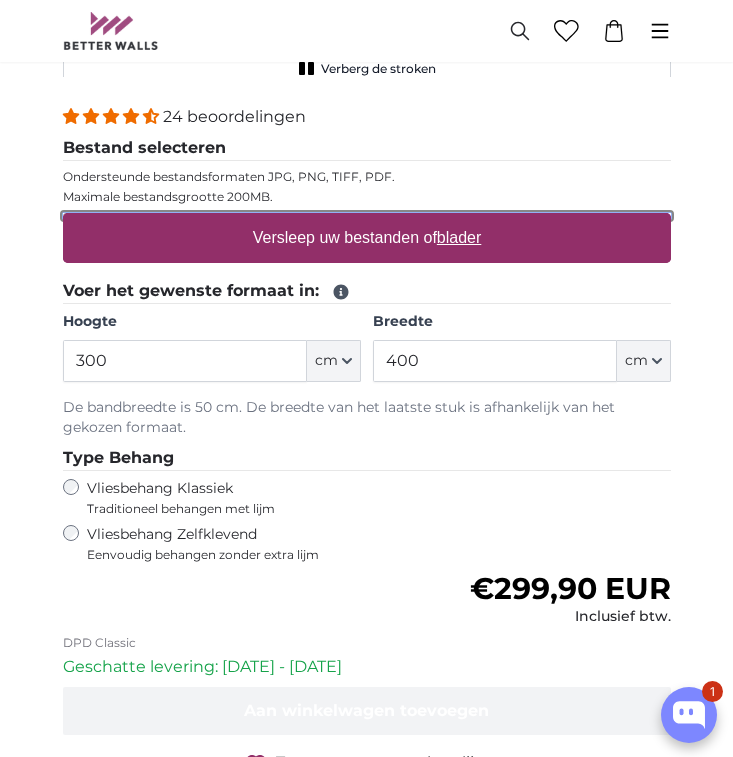type on "**********" 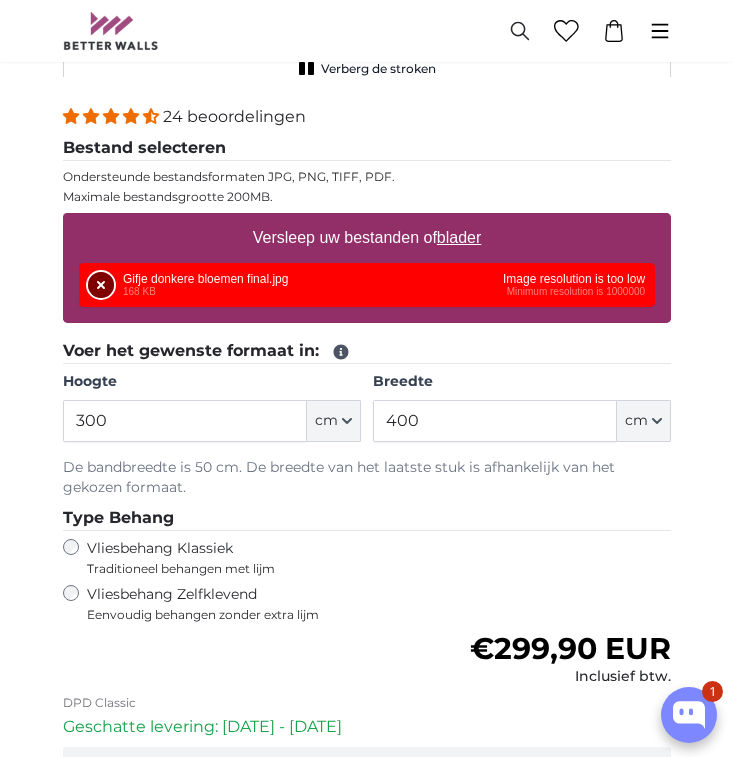 click on "Verwijderen" at bounding box center [101, 285] 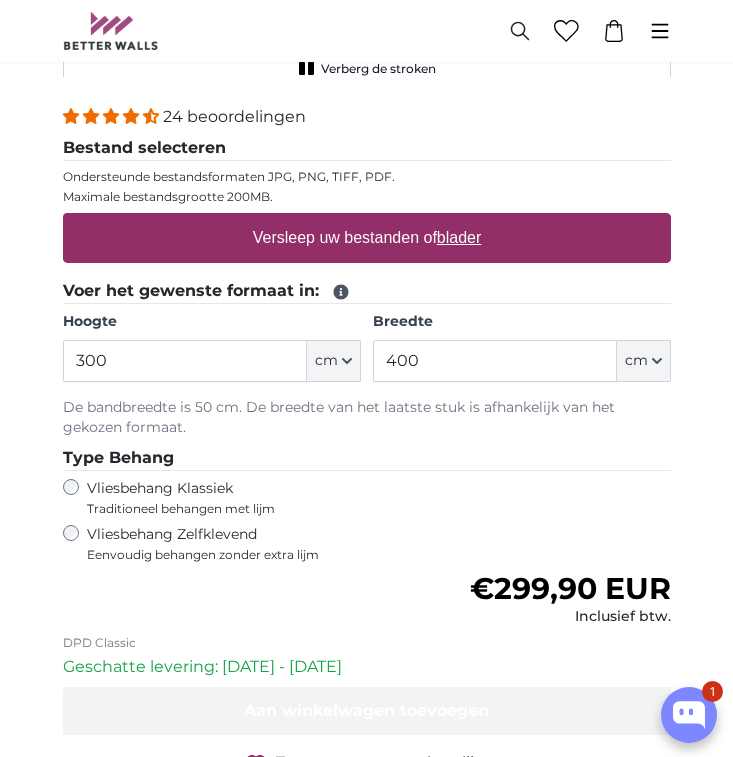 click on "blader" at bounding box center [458, 237] 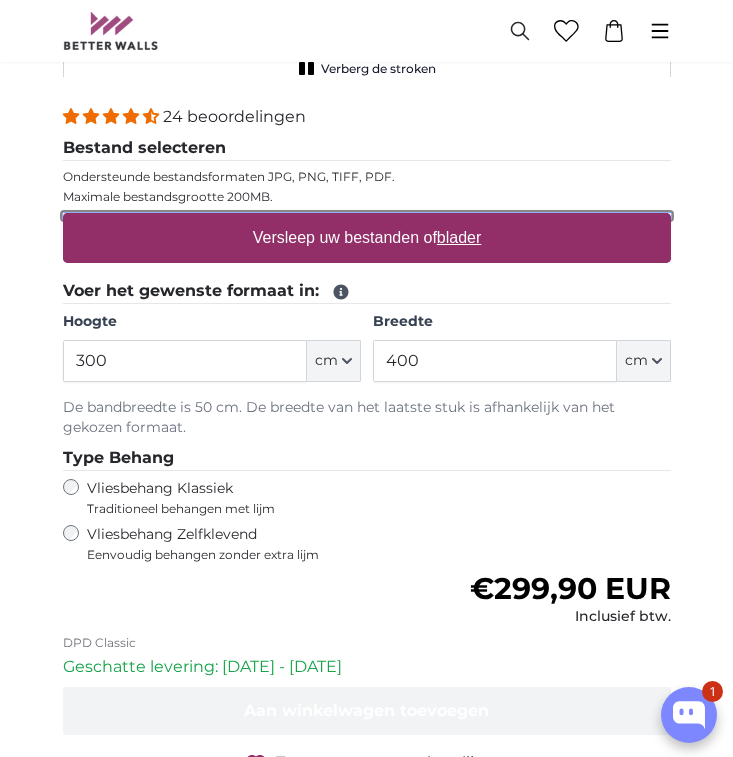 type on "**********" 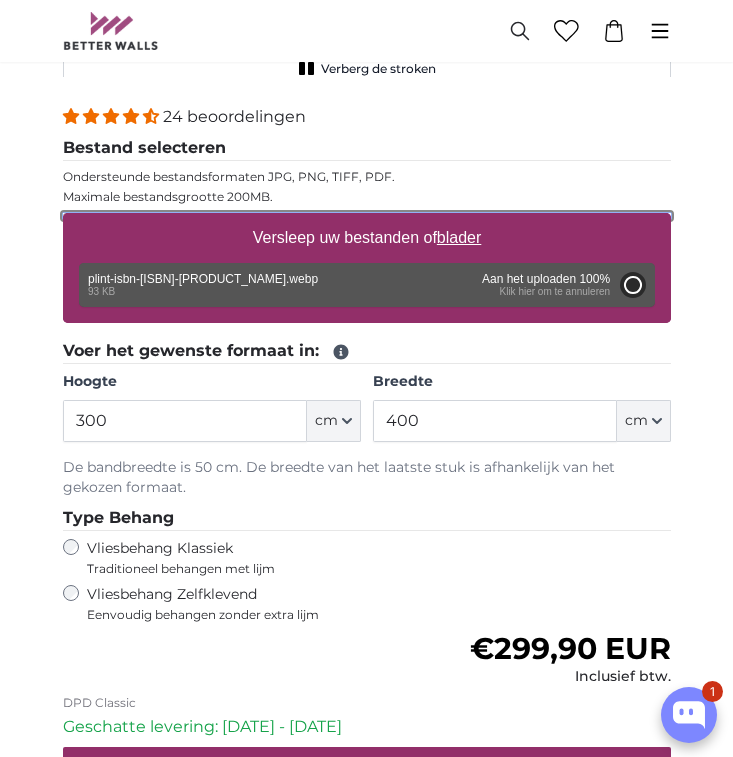 type on "88.8" 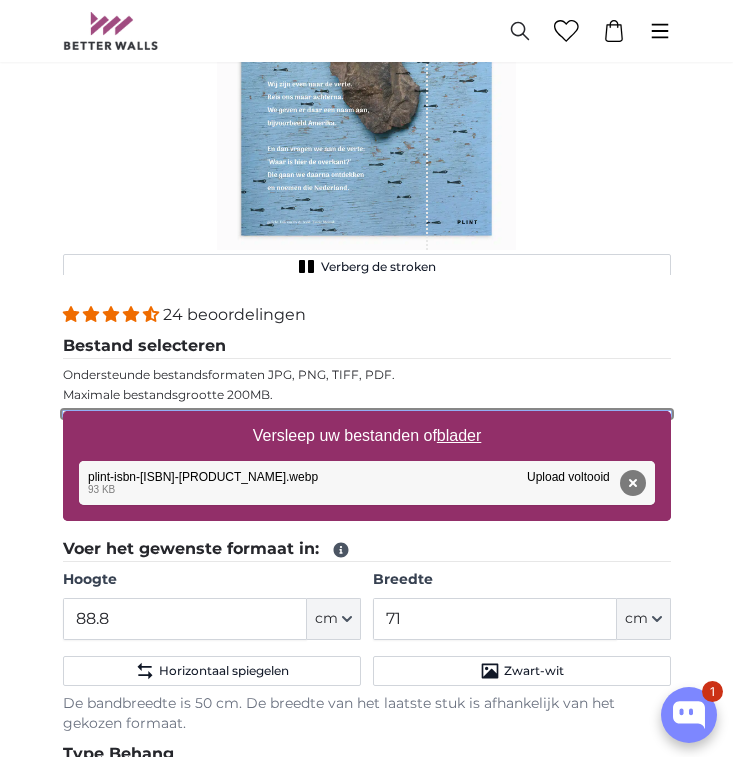 scroll, scrollTop: 278, scrollLeft: 0, axis: vertical 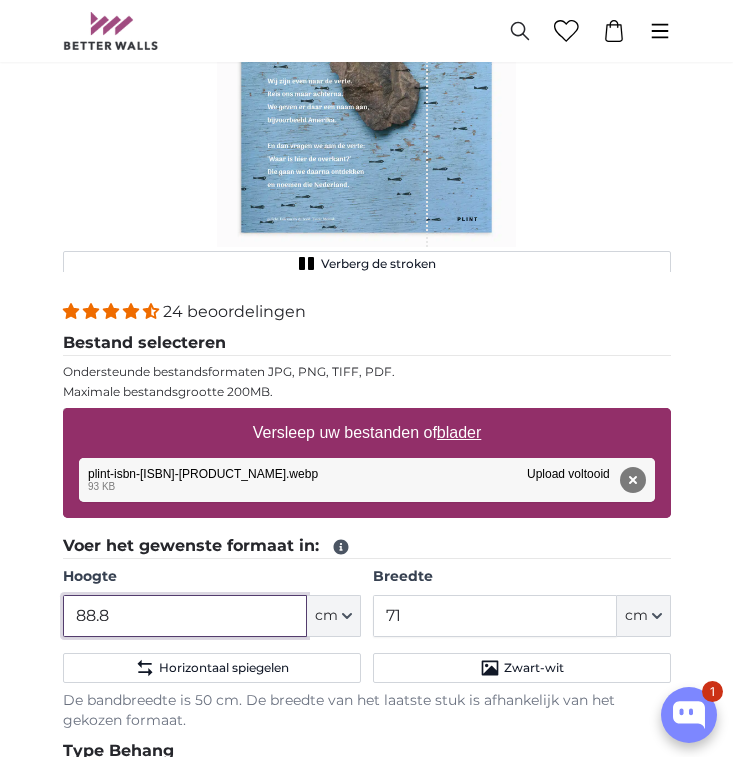 click on "88.8" at bounding box center (185, 616) 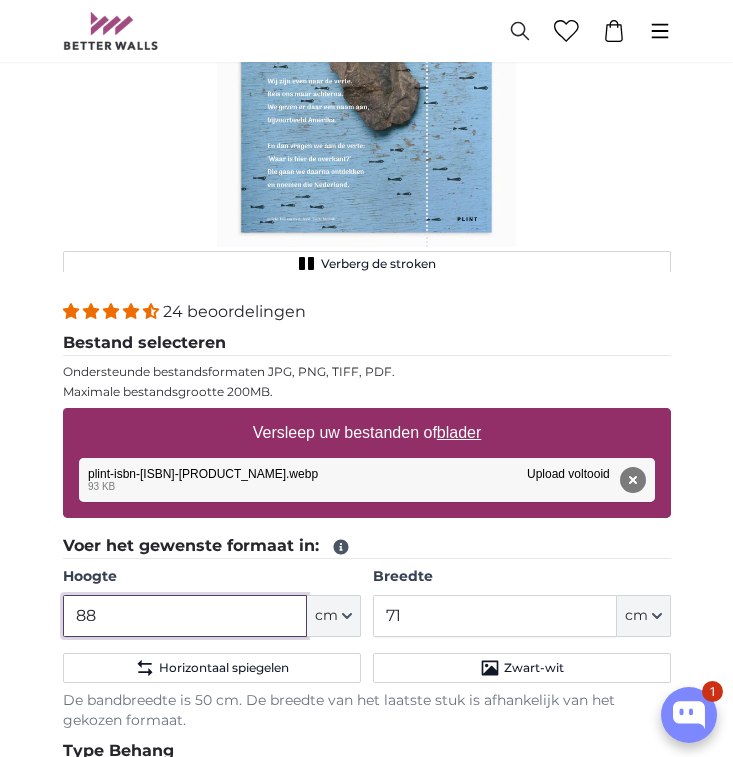 type on "8" 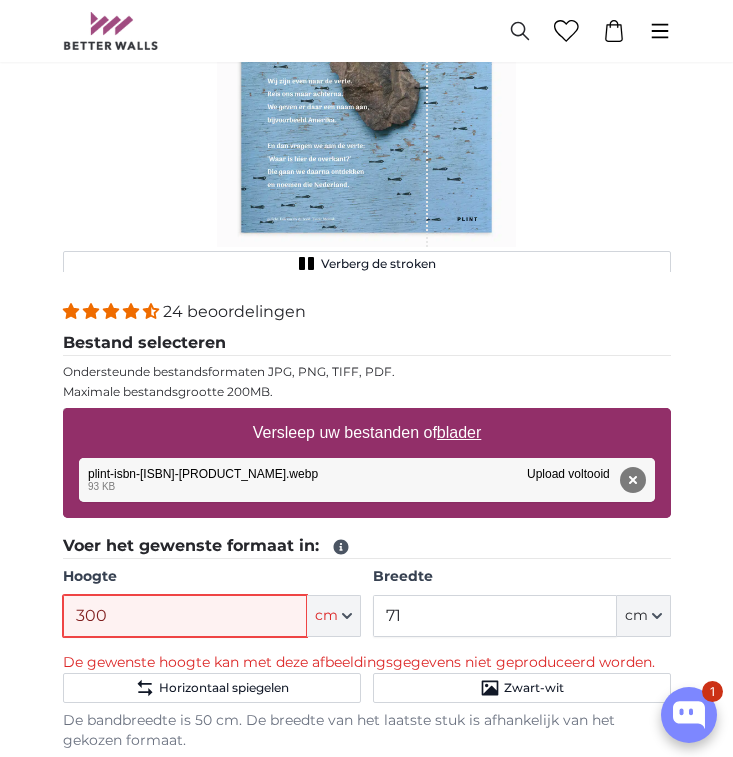 type on "300" 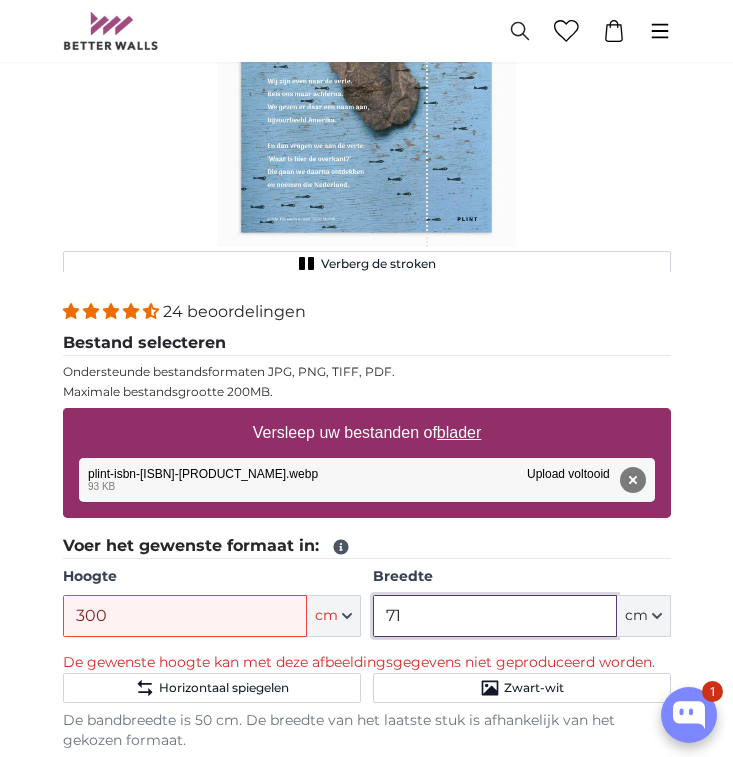 click on "71" at bounding box center (495, 616) 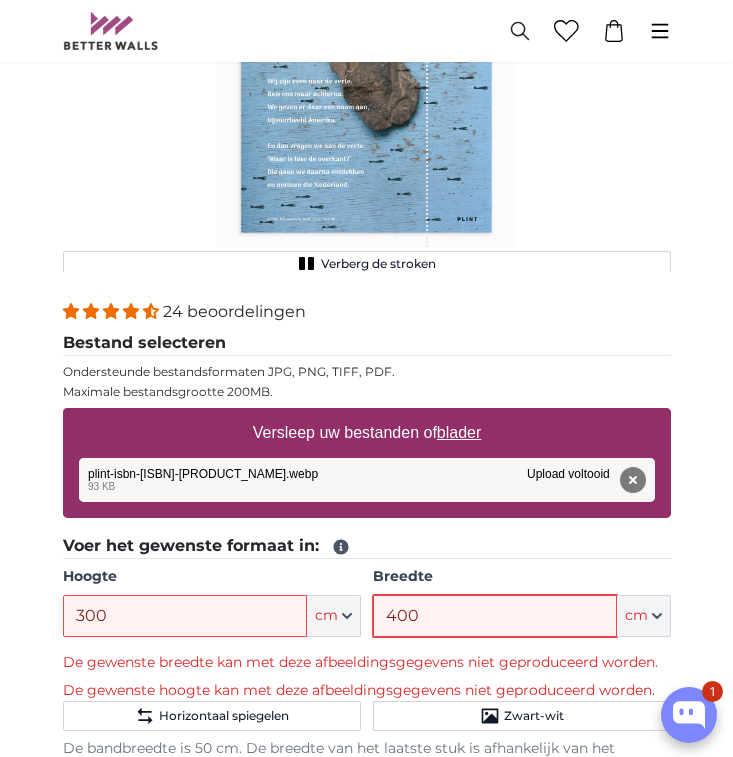type on "400" 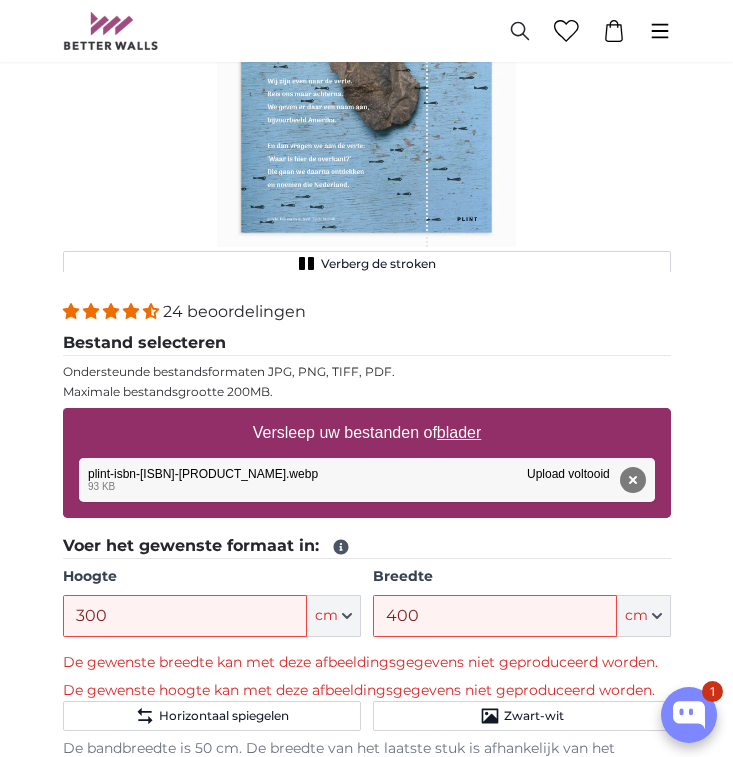 click on "Breedte" 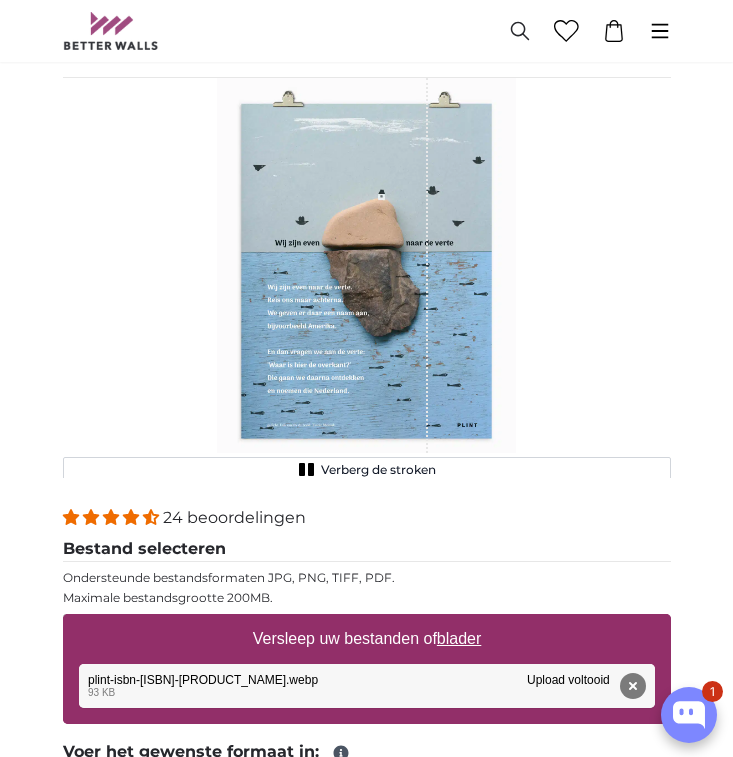 scroll, scrollTop: 71, scrollLeft: 0, axis: vertical 